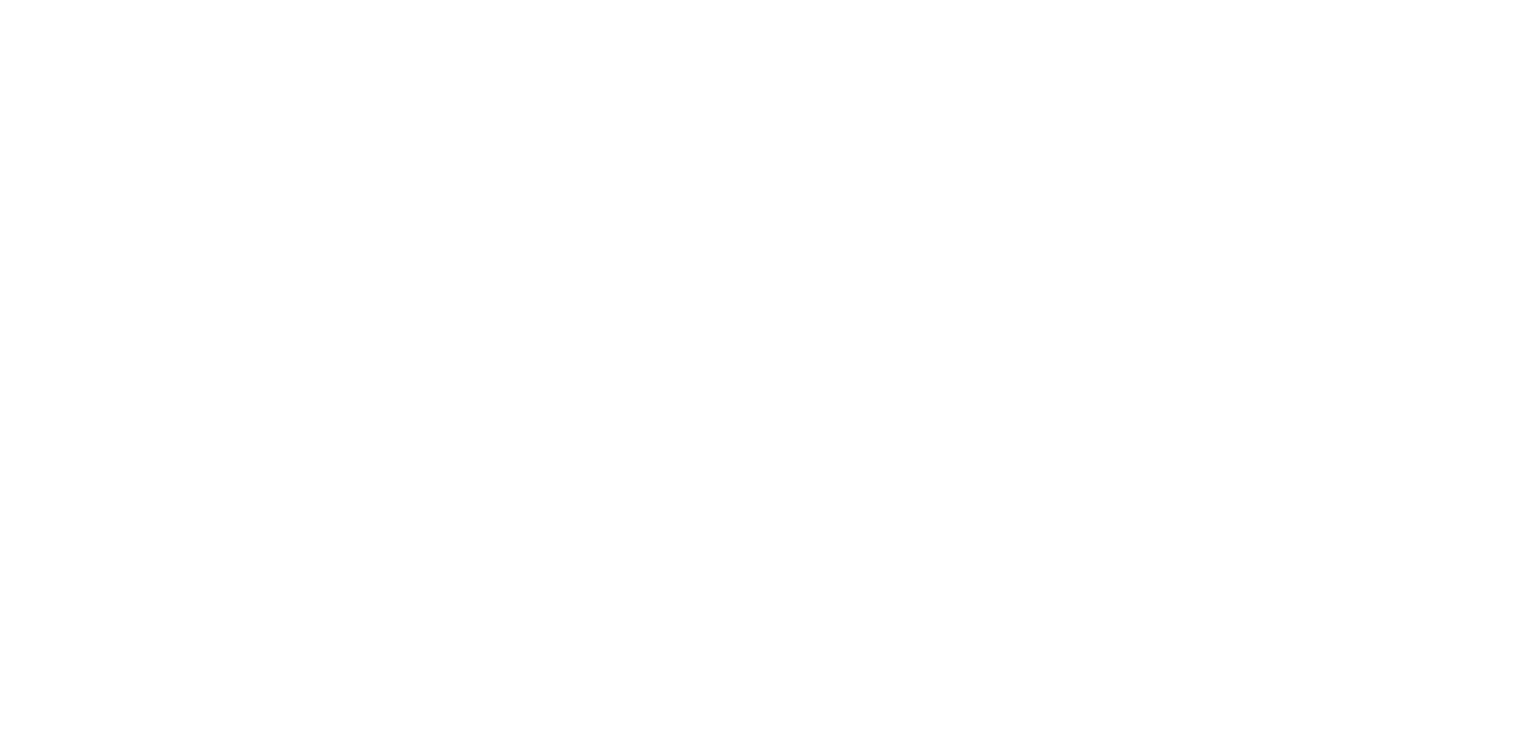 scroll, scrollTop: 0, scrollLeft: 0, axis: both 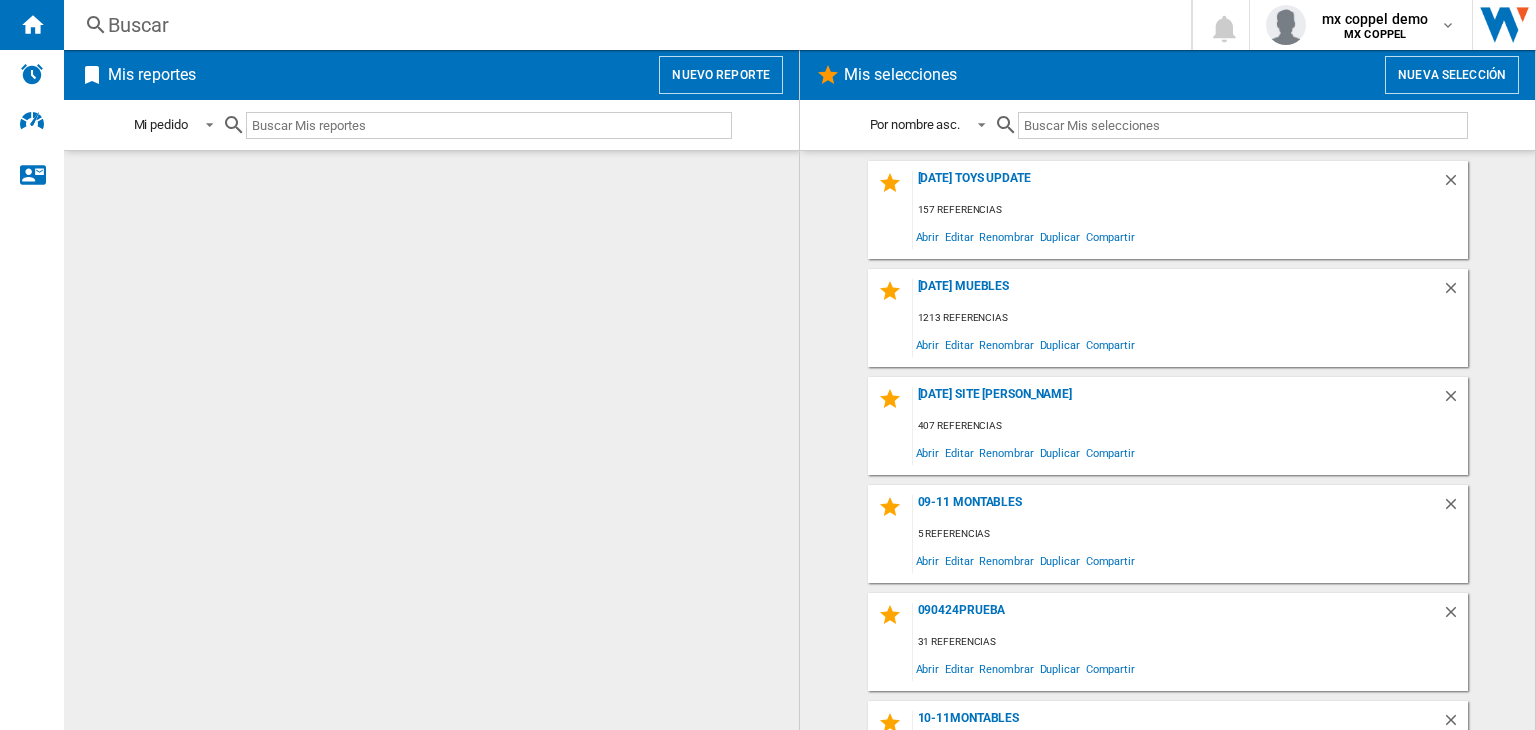 click on "Nueva selección" at bounding box center (1452, 75) 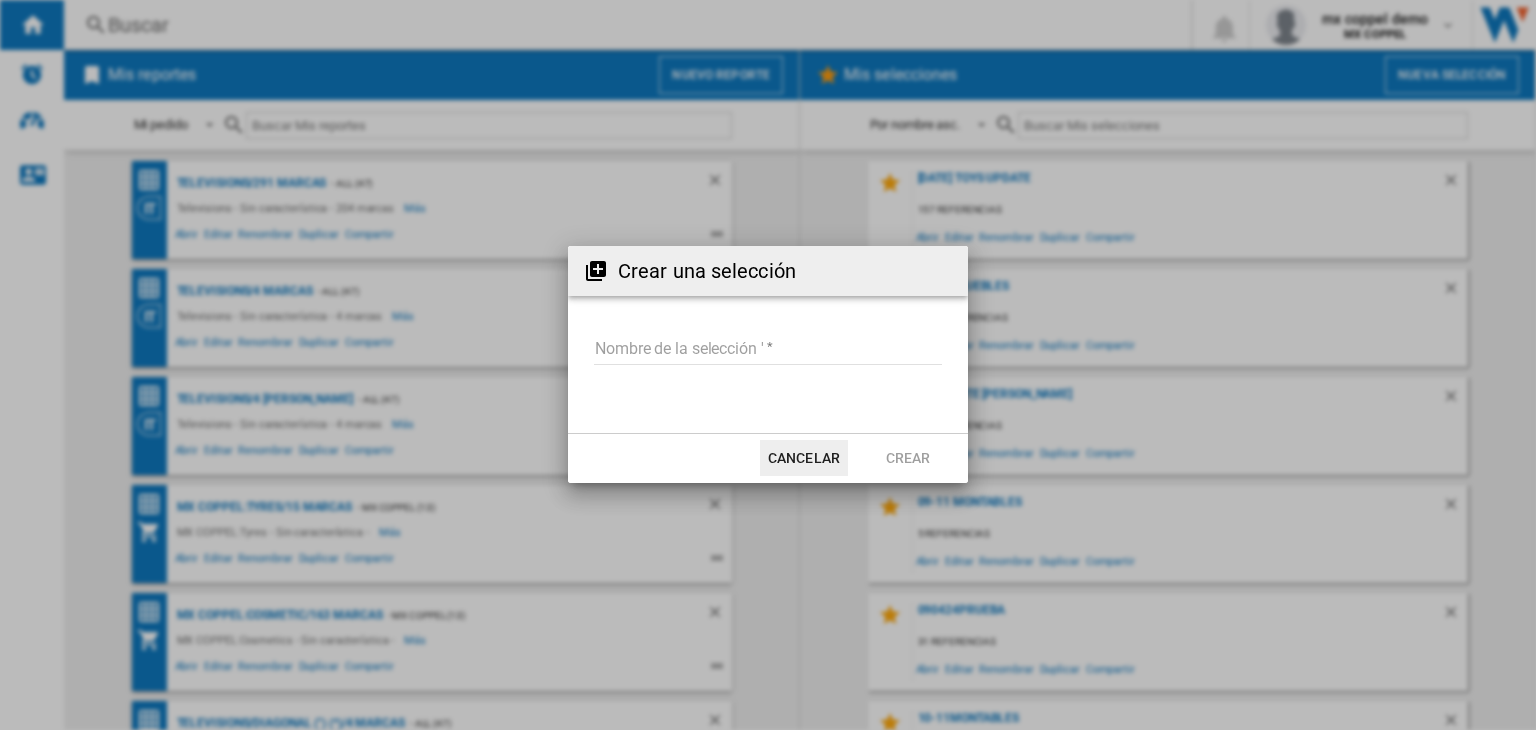 click on "Nombre de la selección '" at bounding box center [768, 350] 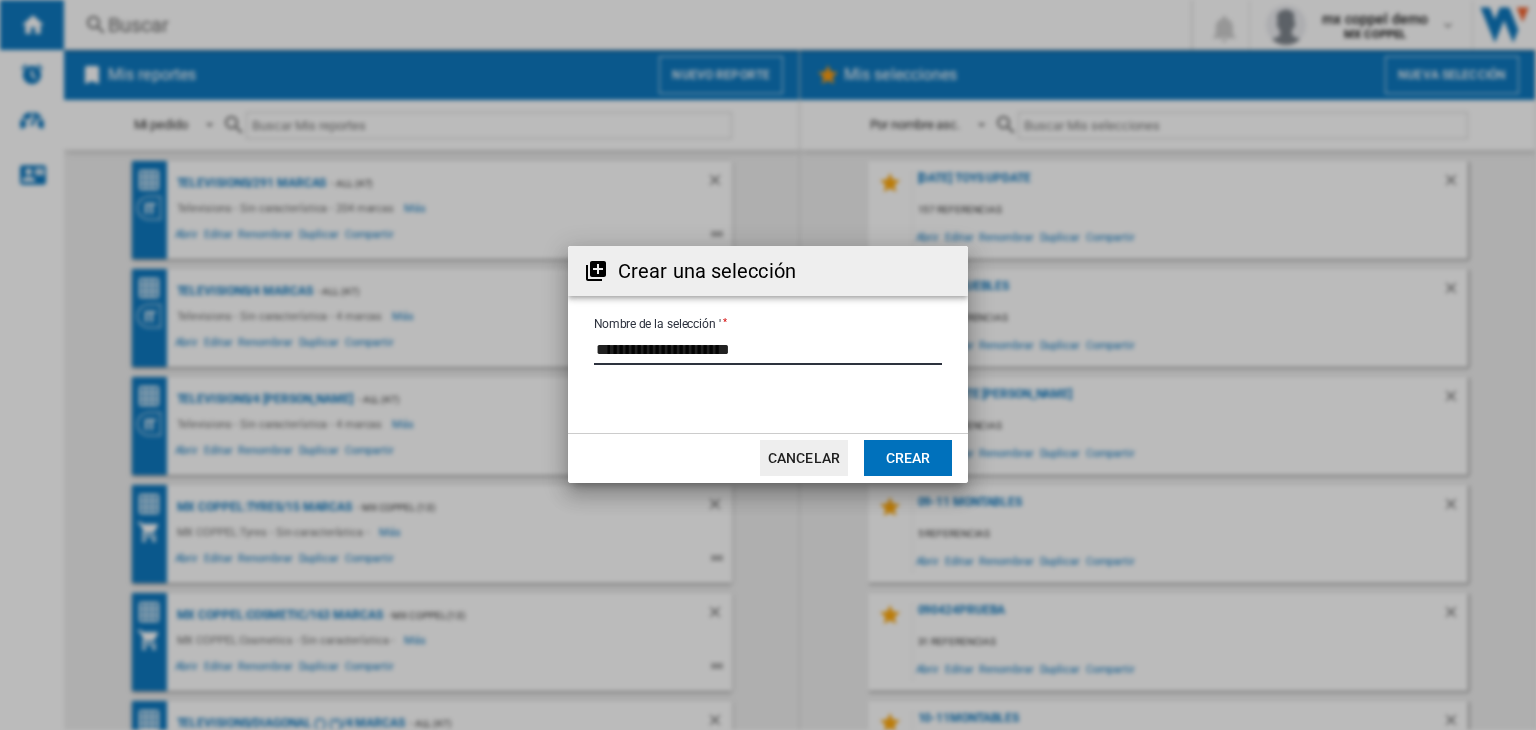 type on "**********" 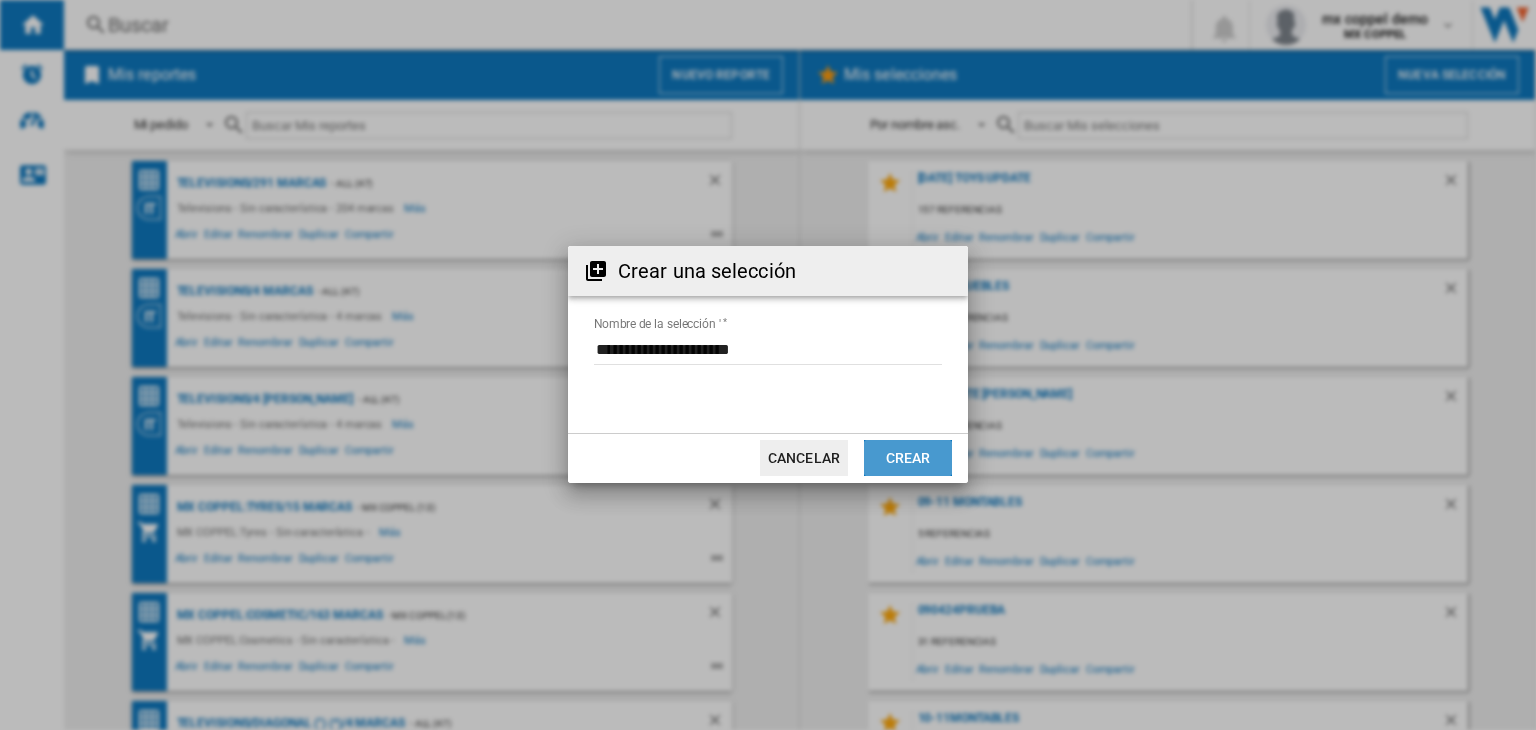 click on "Crear" 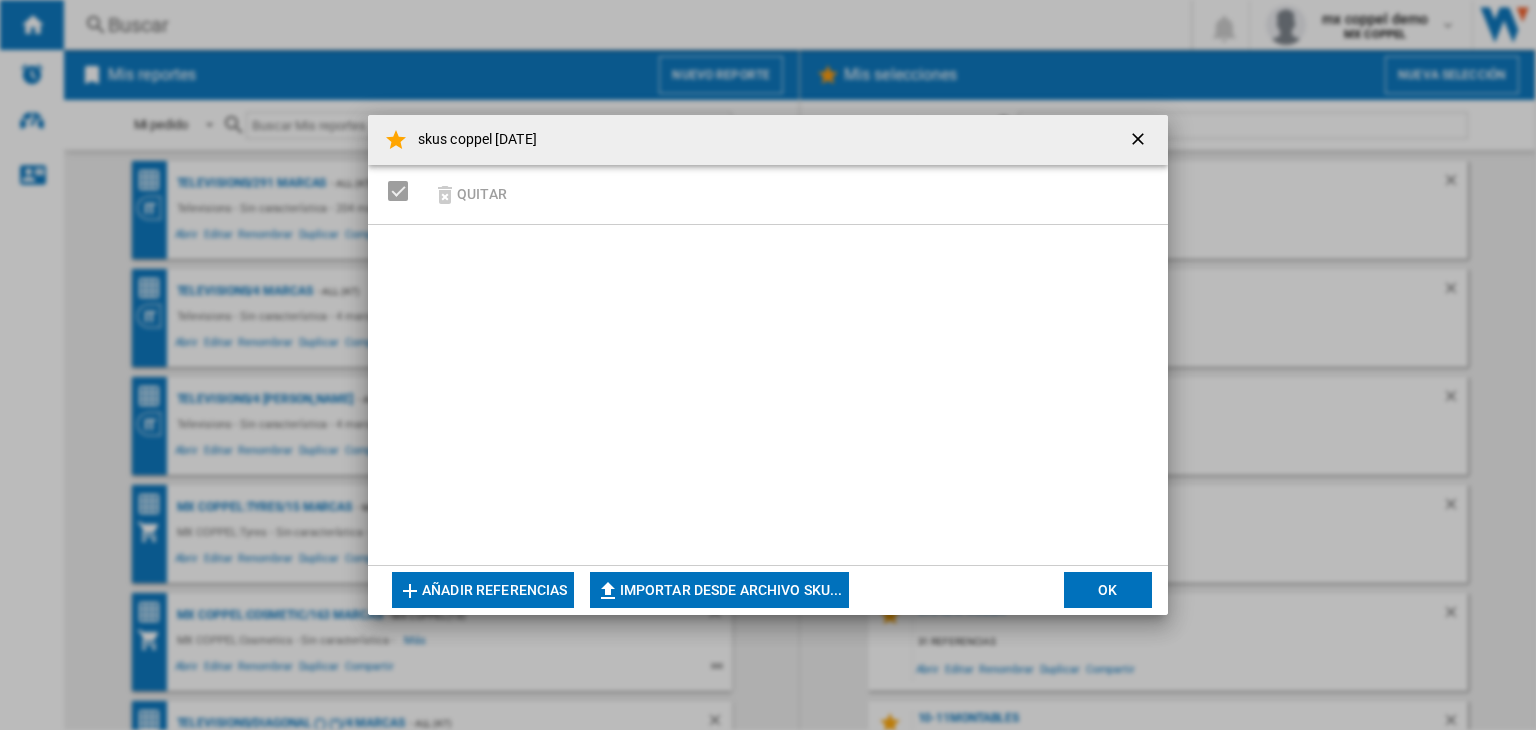 click on "Importar desde archivo SKU..." 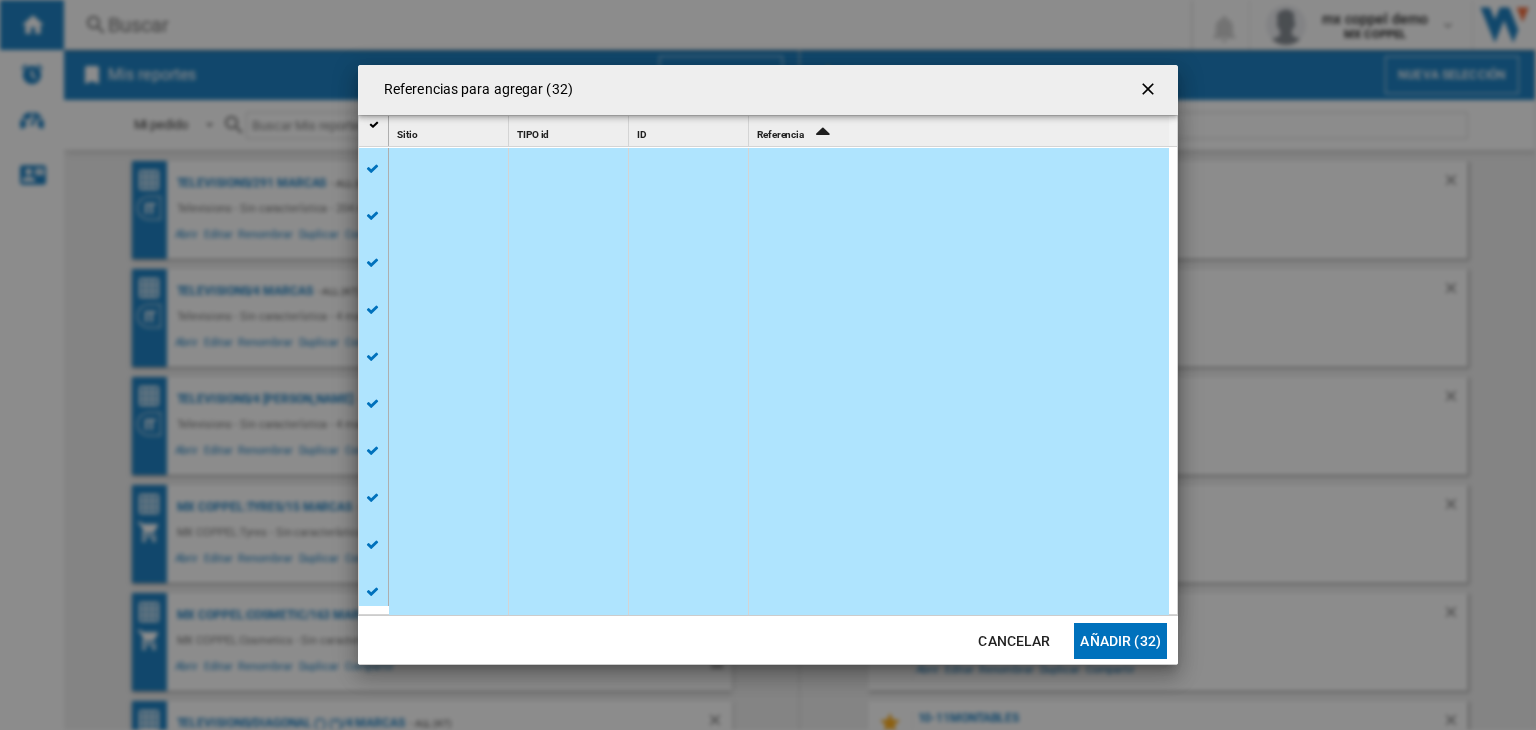 scroll, scrollTop: 500, scrollLeft: 0, axis: vertical 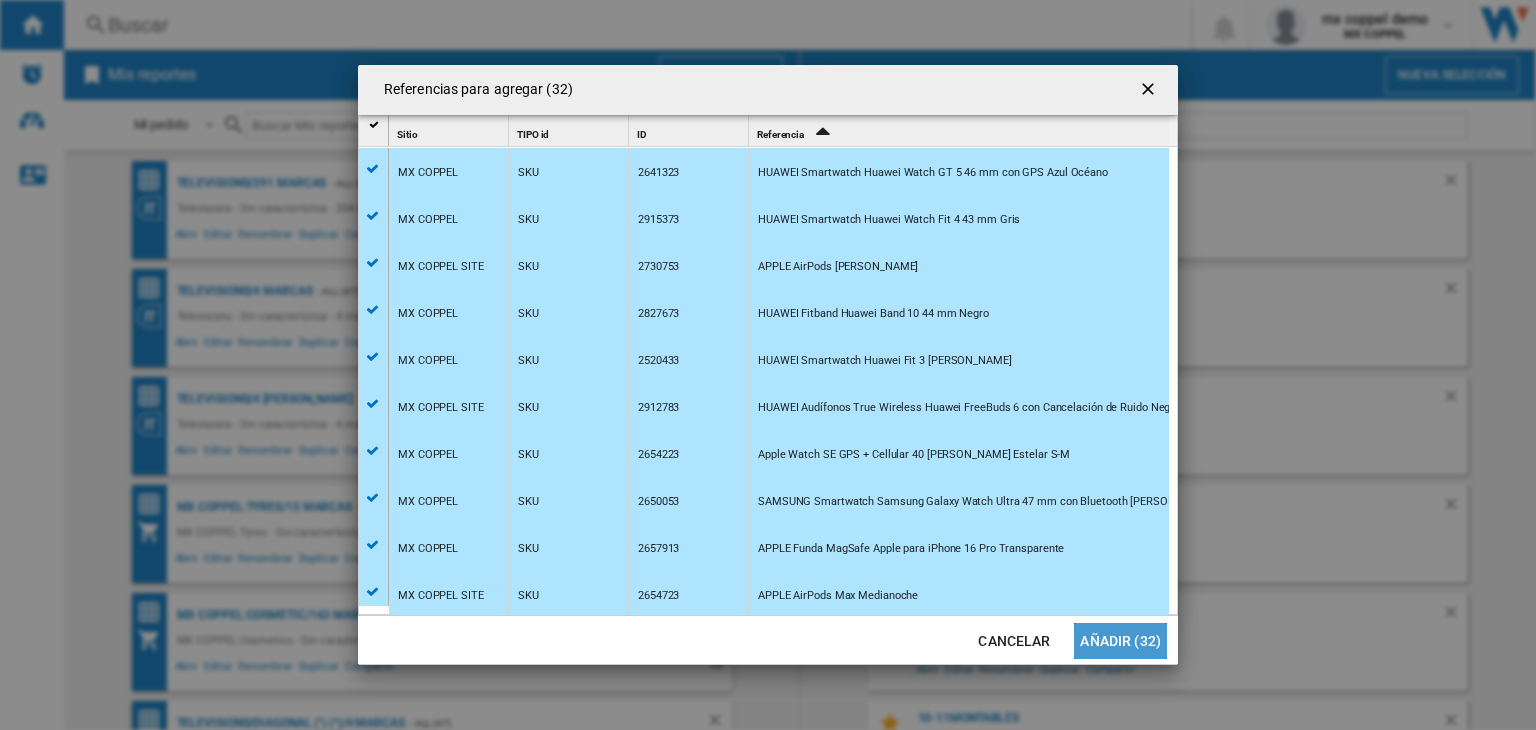 click on "Añadir (32)" 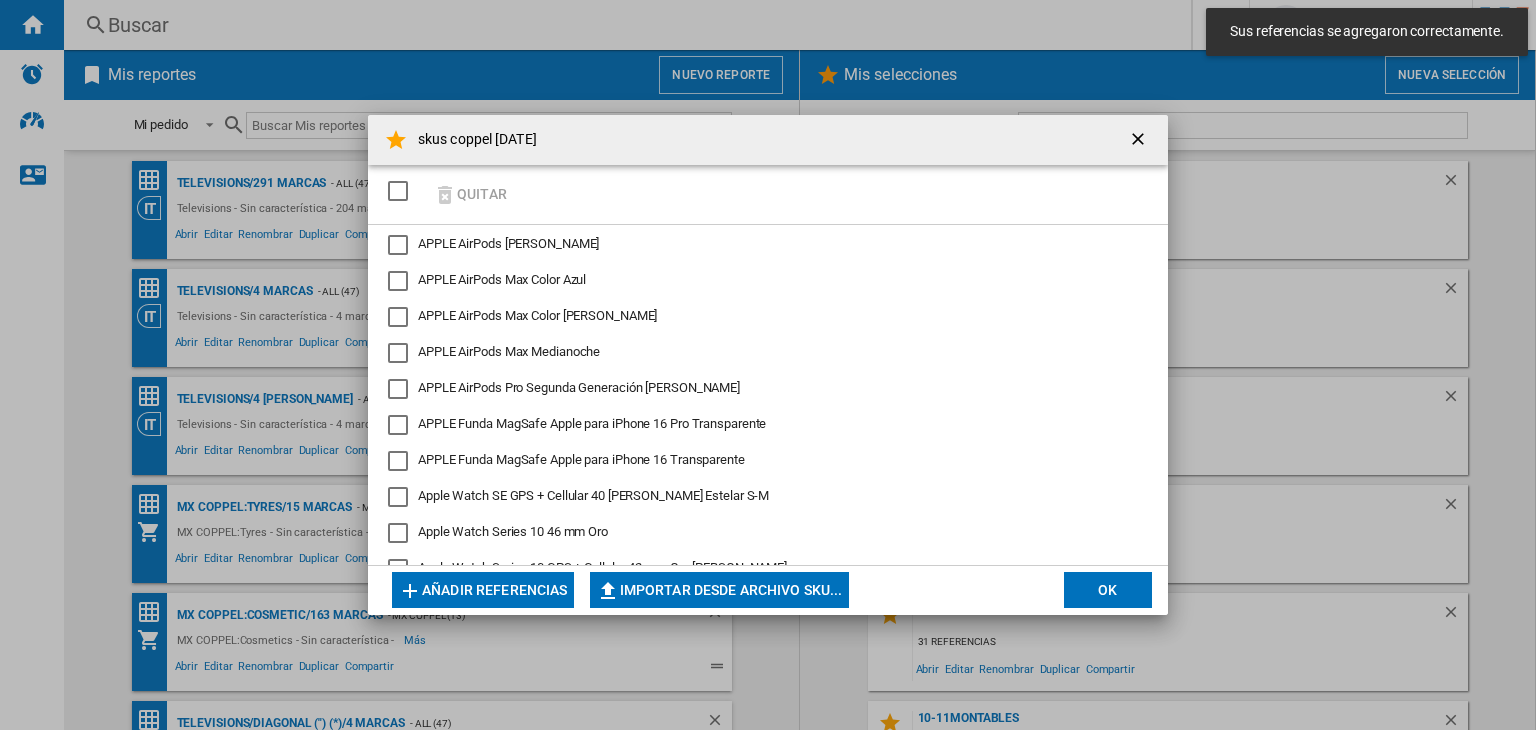 click at bounding box center [398, 191] 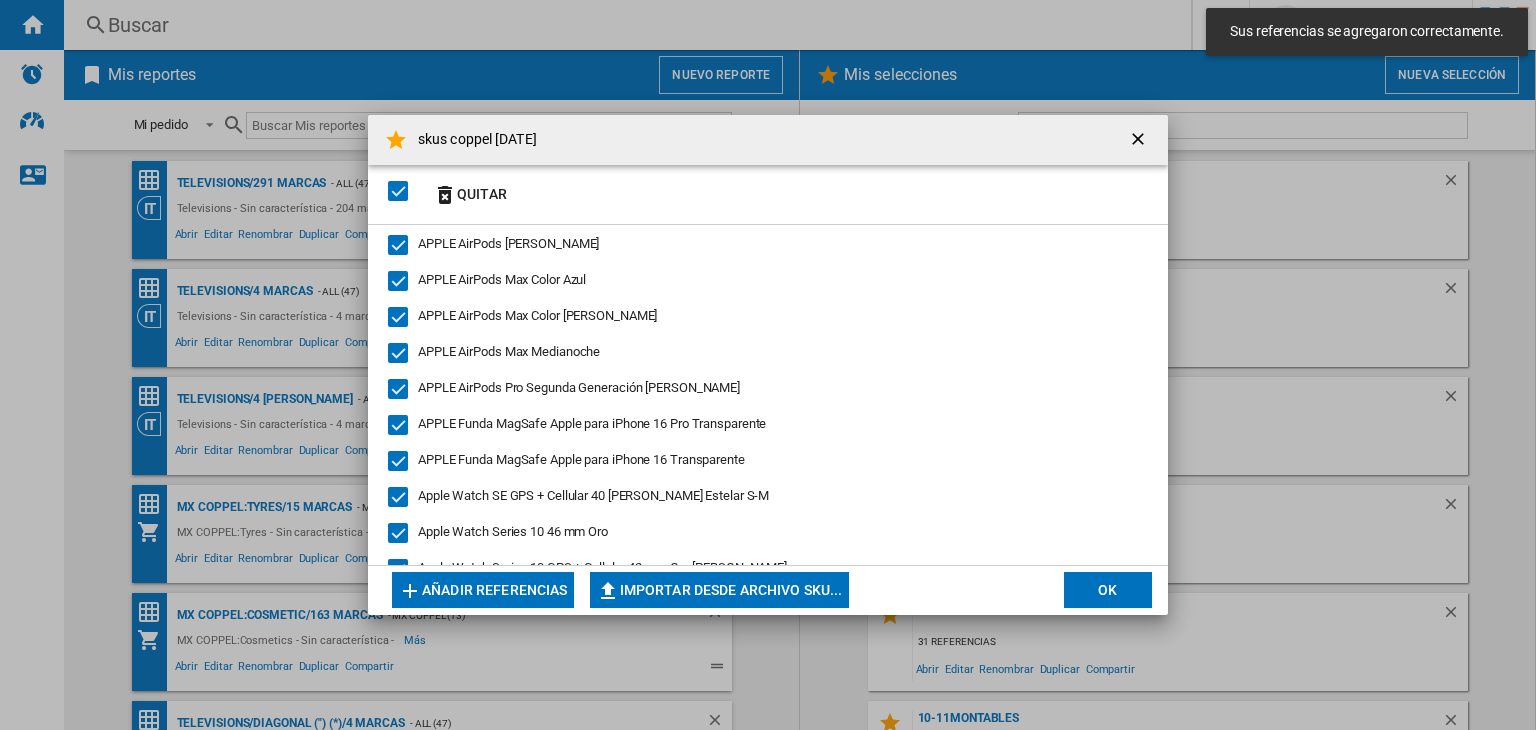 click on "OK" 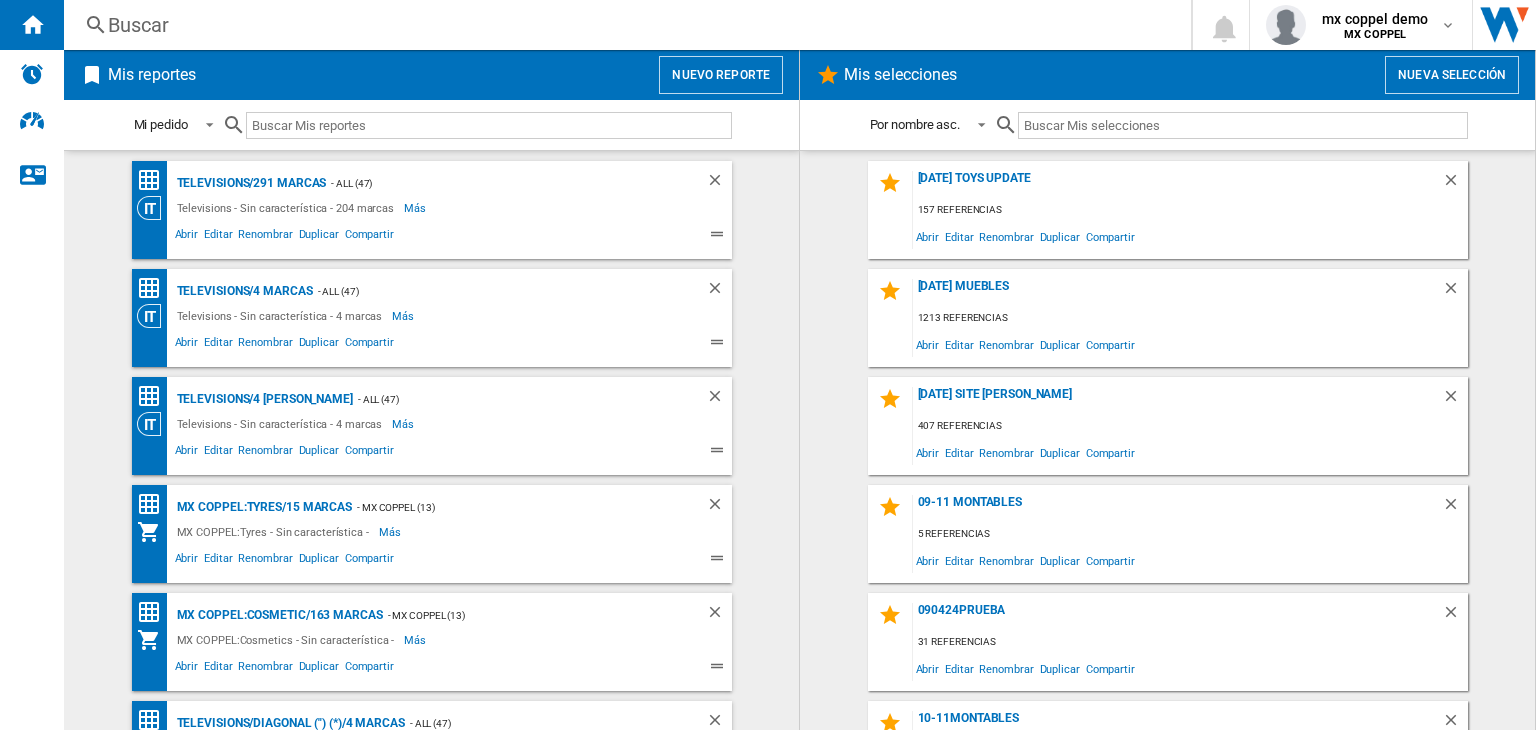 scroll, scrollTop: 4382, scrollLeft: 0, axis: vertical 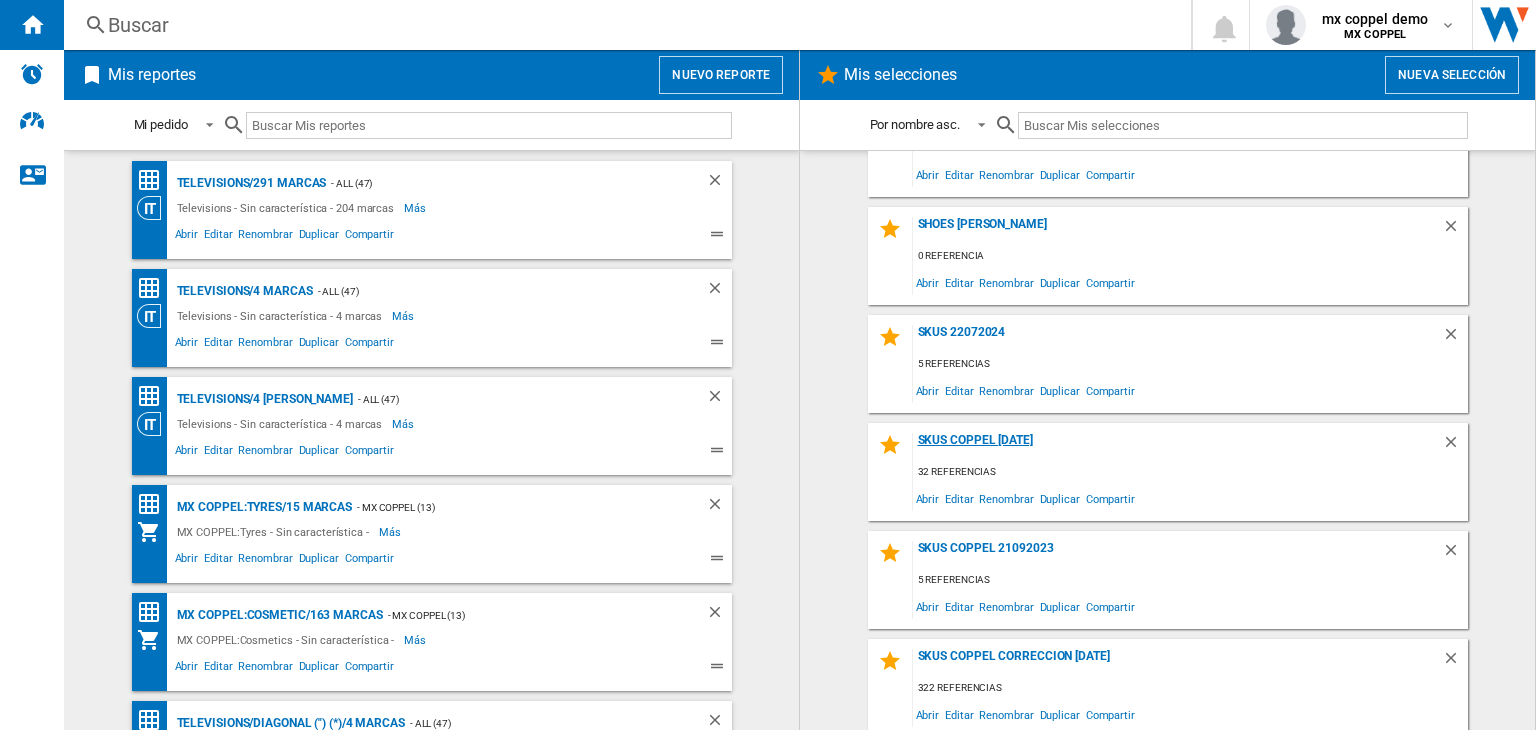 click on "skus coppel [DATE]" 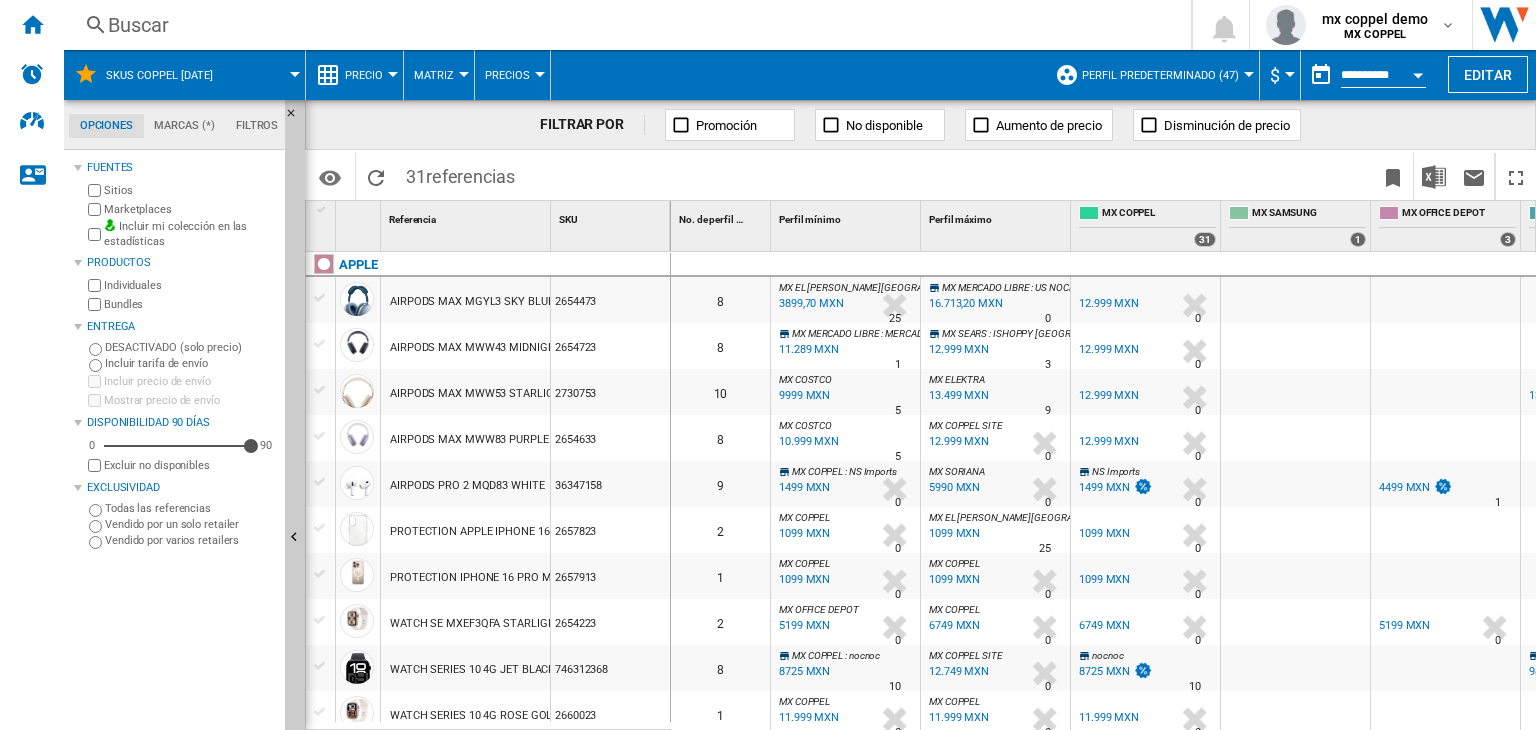 click on "Excluir no disponibles" at bounding box center [180, 465] 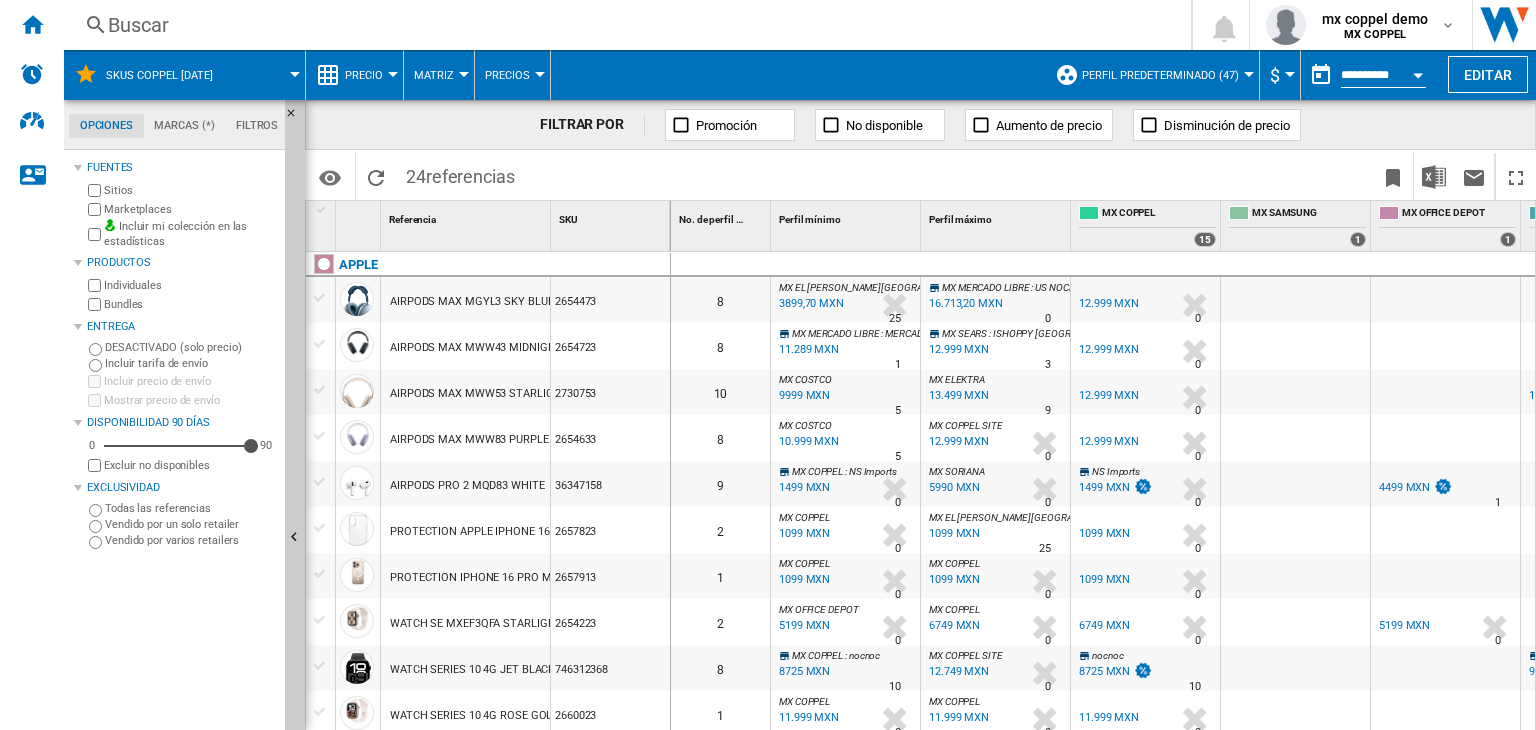 click on "Excluir no disponibles" at bounding box center [190, 465] 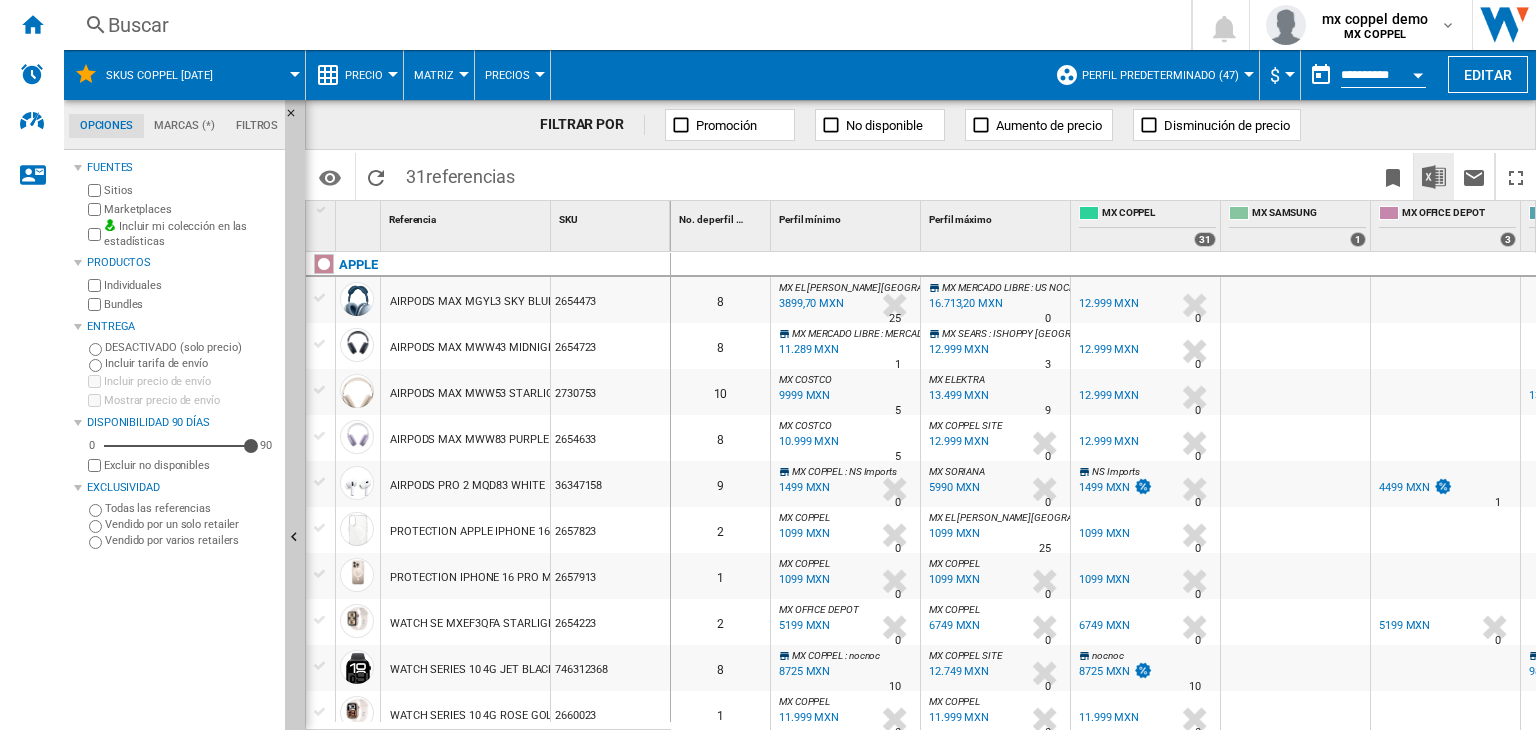 click at bounding box center (1434, 177) 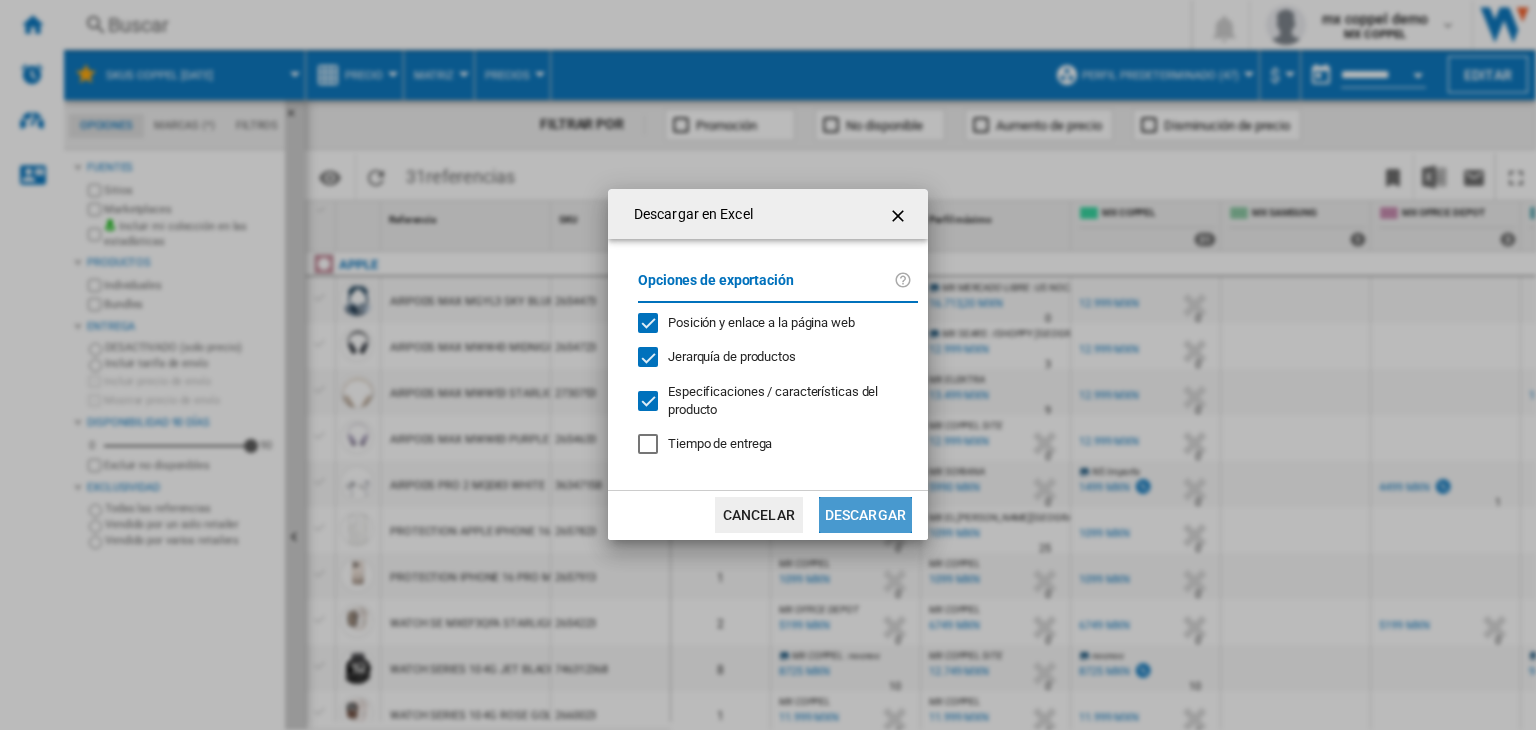 click on "Descargar" 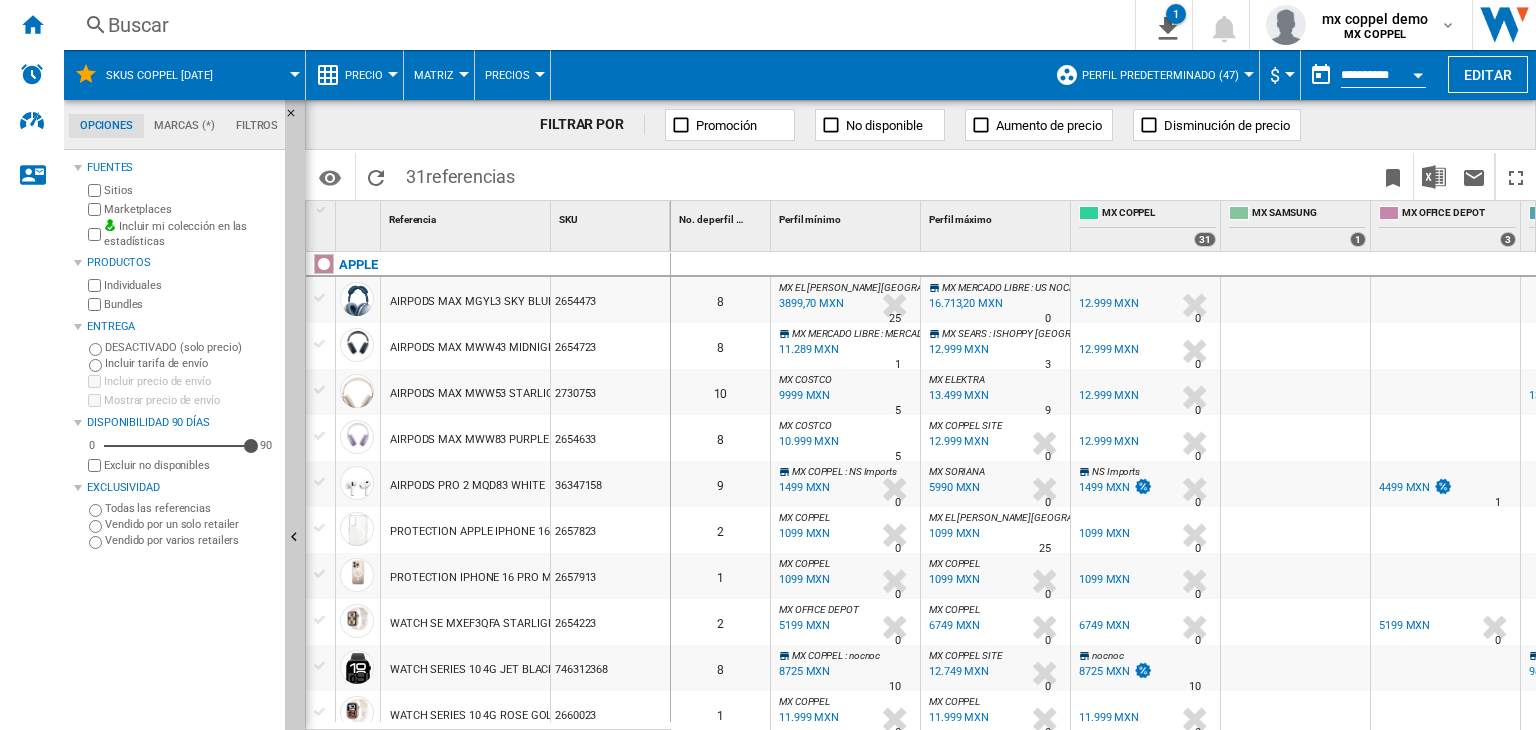 click on "Incluir mi colección en las estadísticas" at bounding box center (190, 234) 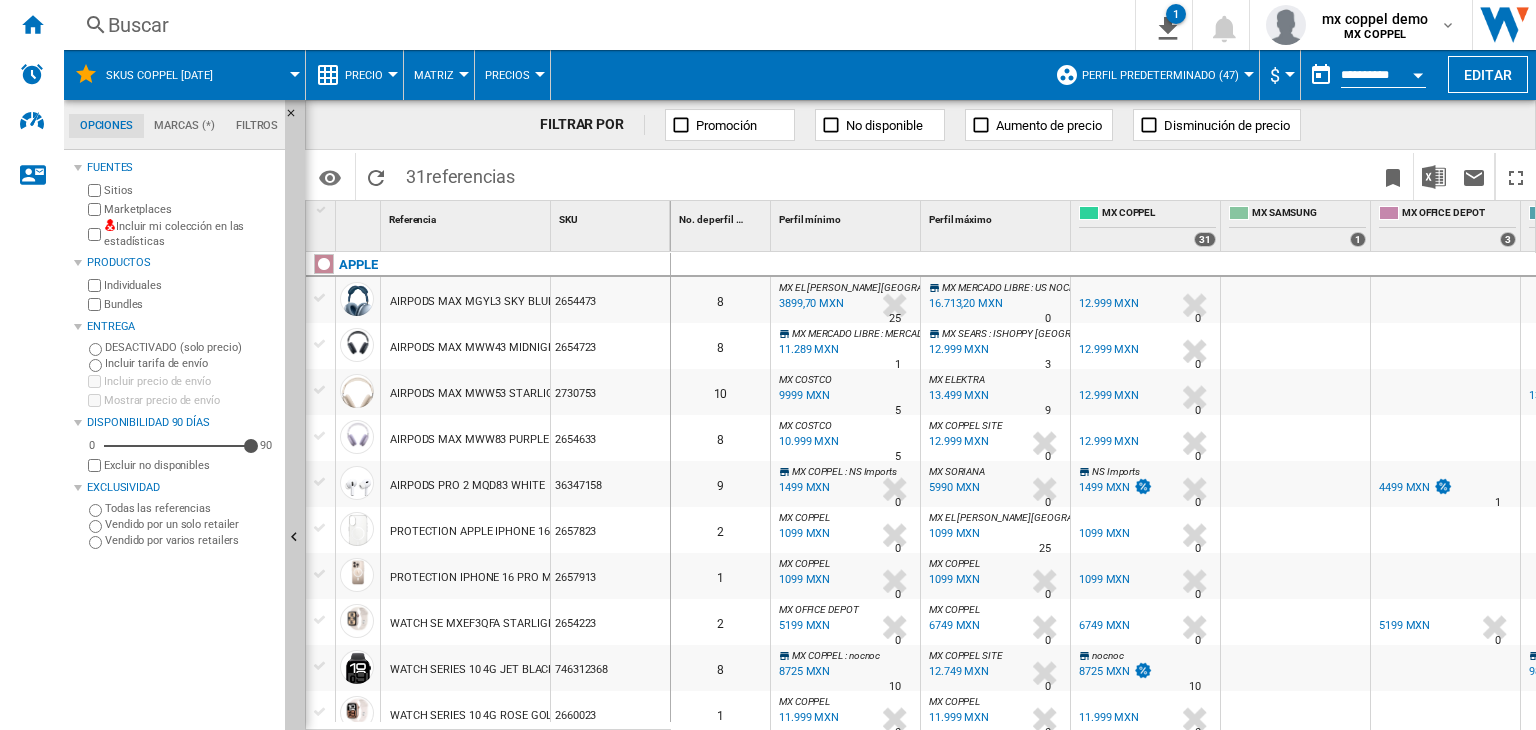 click on "Incluir mi colección en las estadísticas" at bounding box center [190, 234] 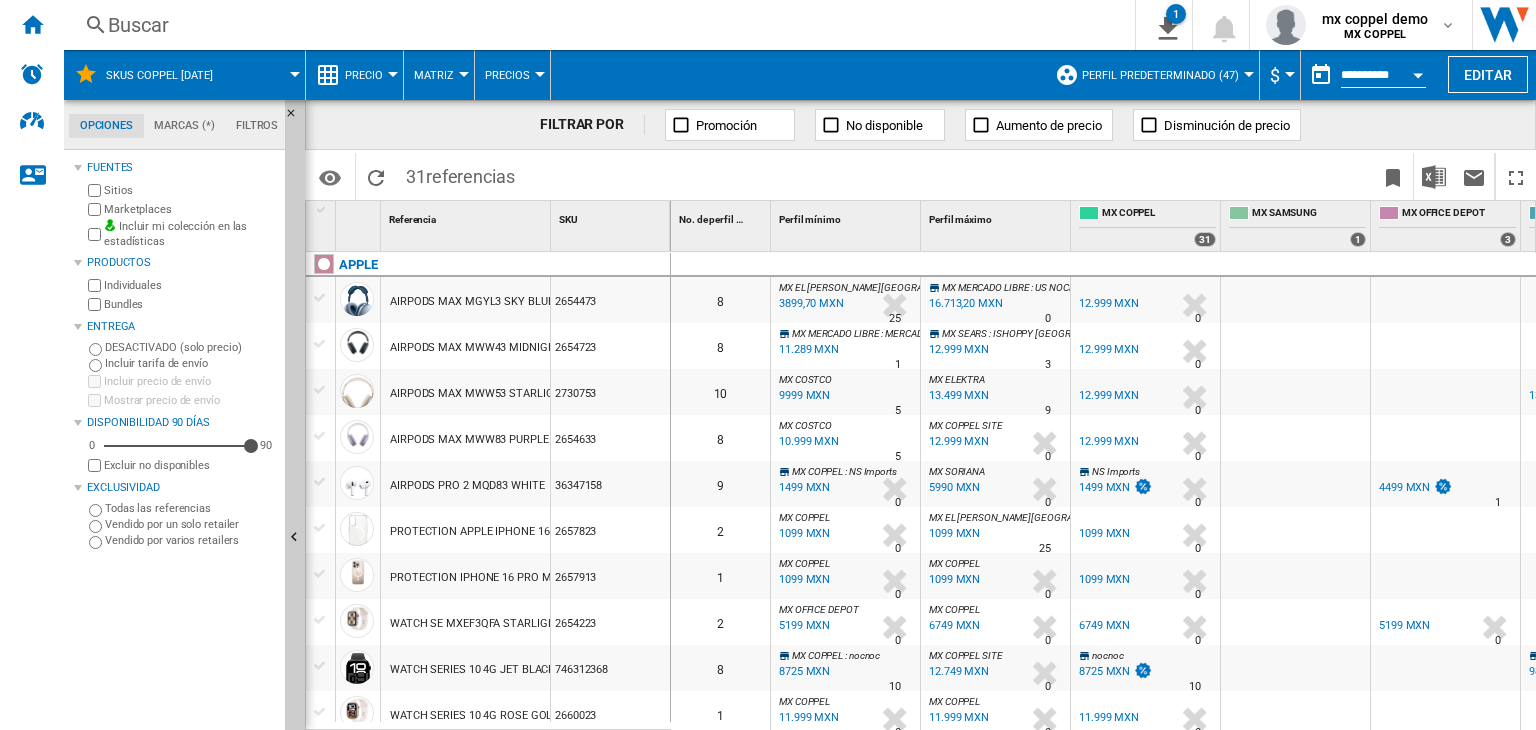 click on "Excluir no disponibles" at bounding box center (190, 465) 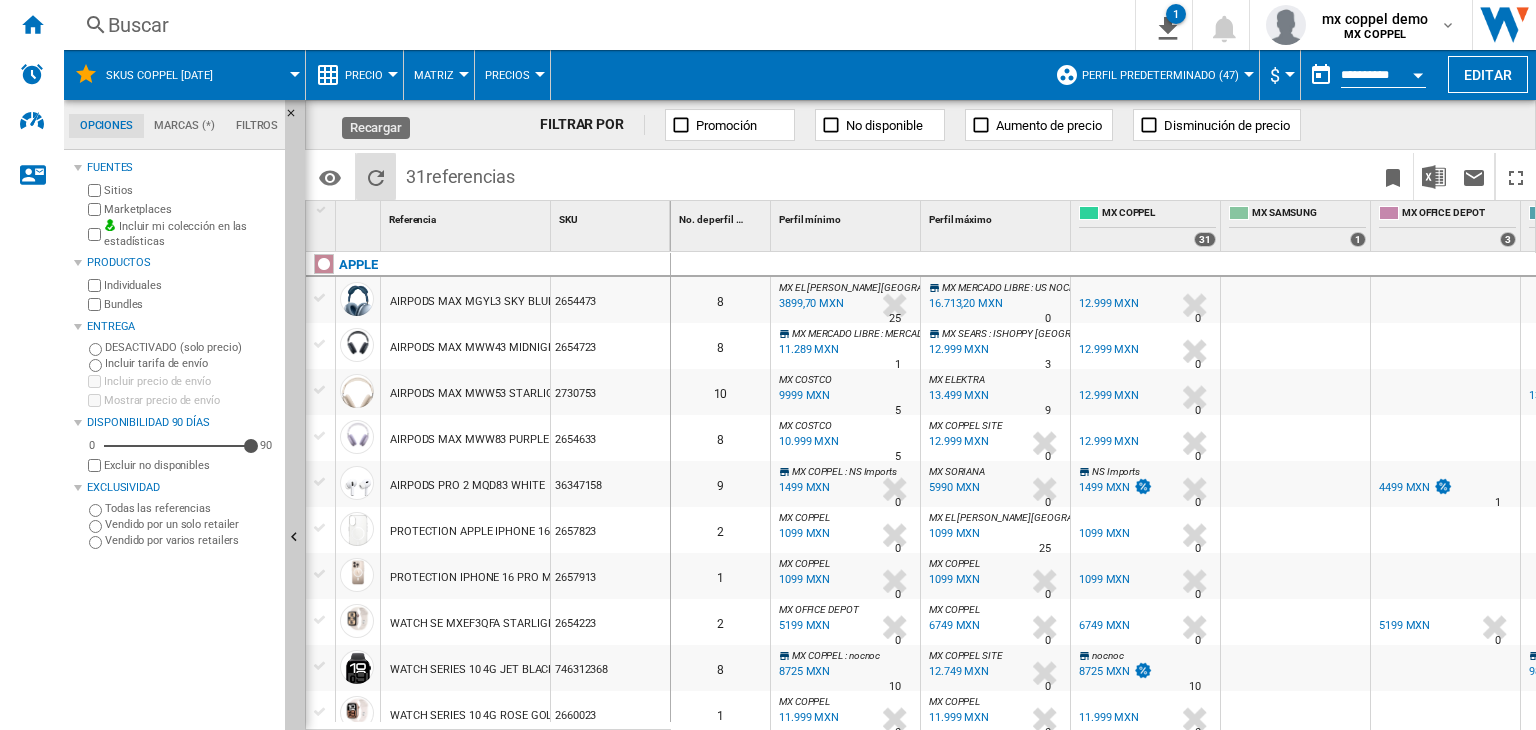 click at bounding box center (376, 176) 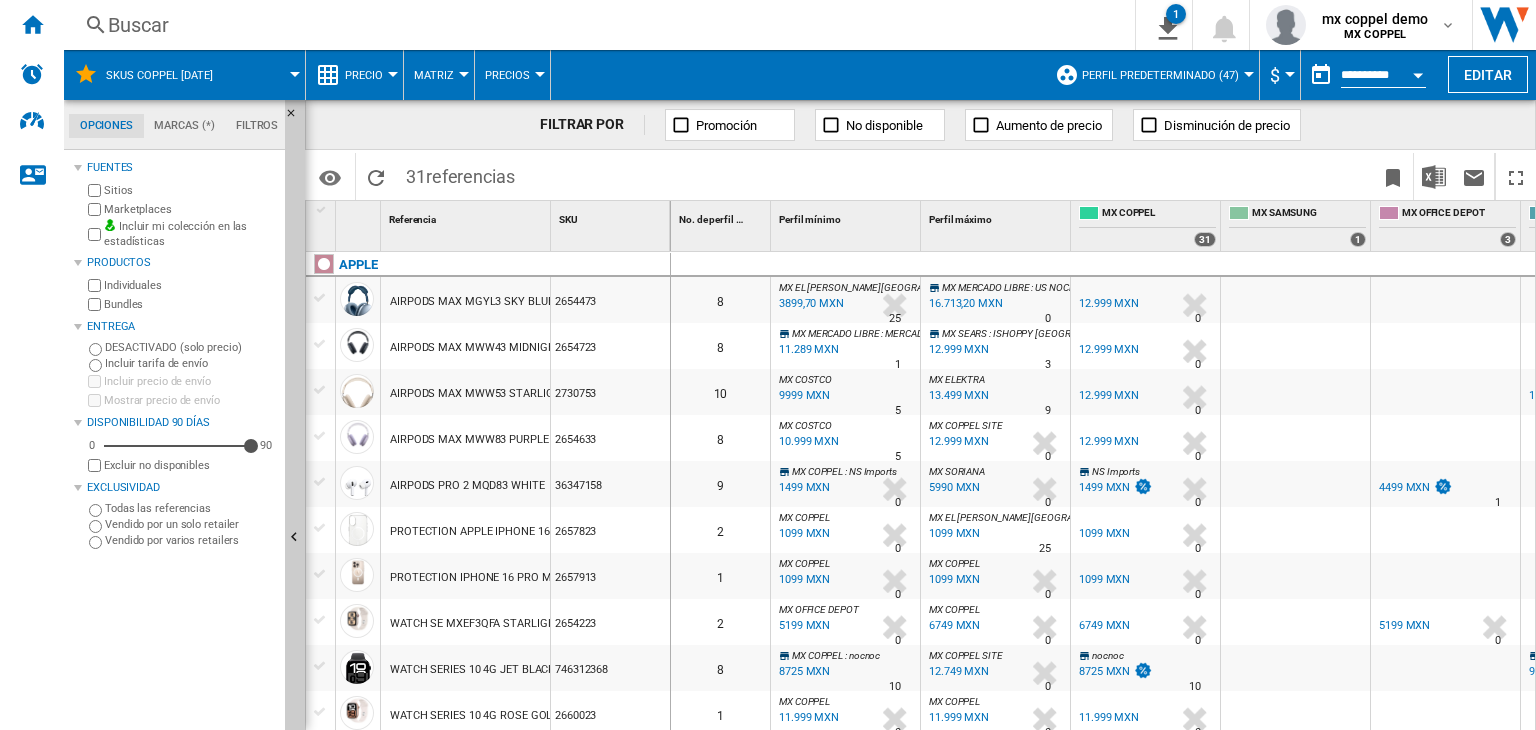 click on "Excluir no disponibles" at bounding box center (190, 465) 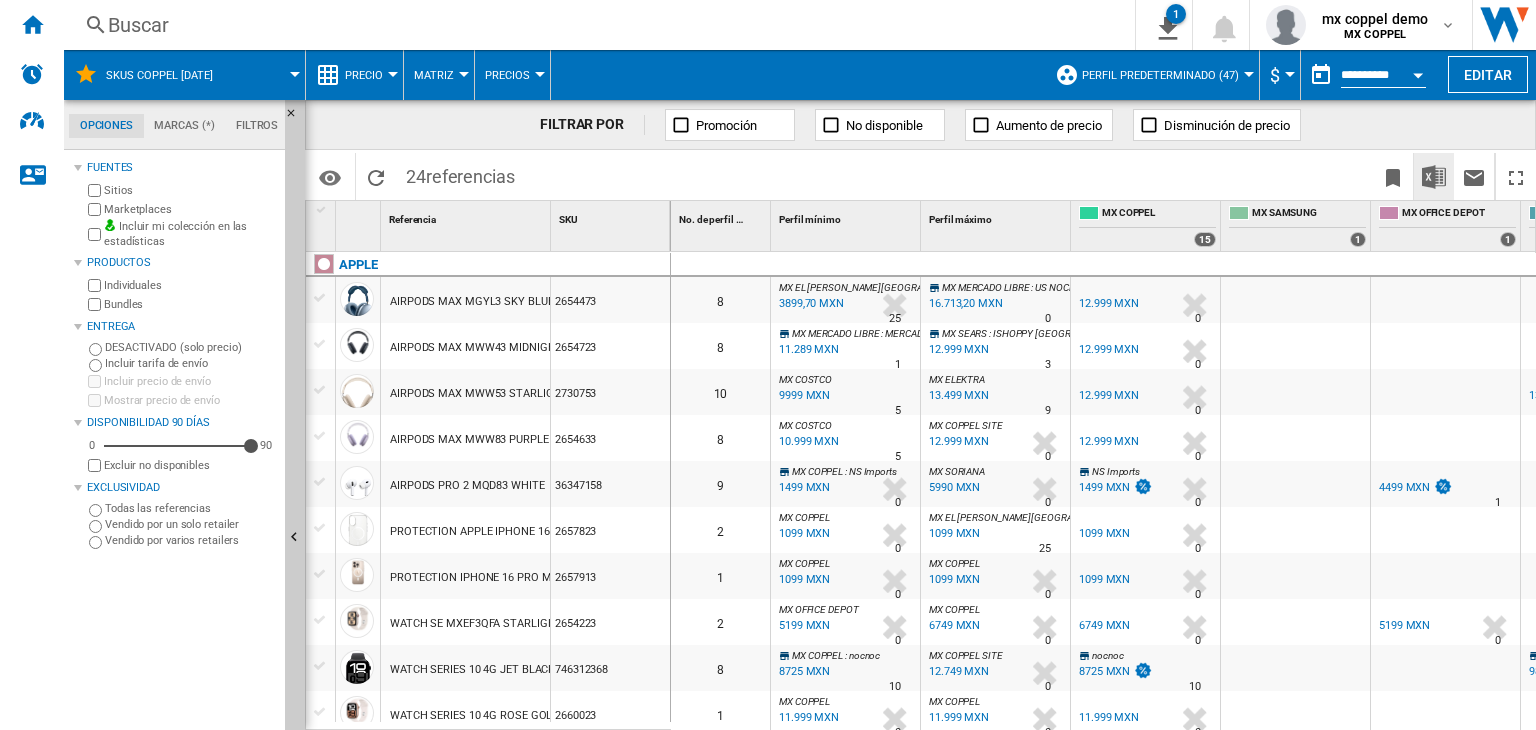 click at bounding box center (1434, 177) 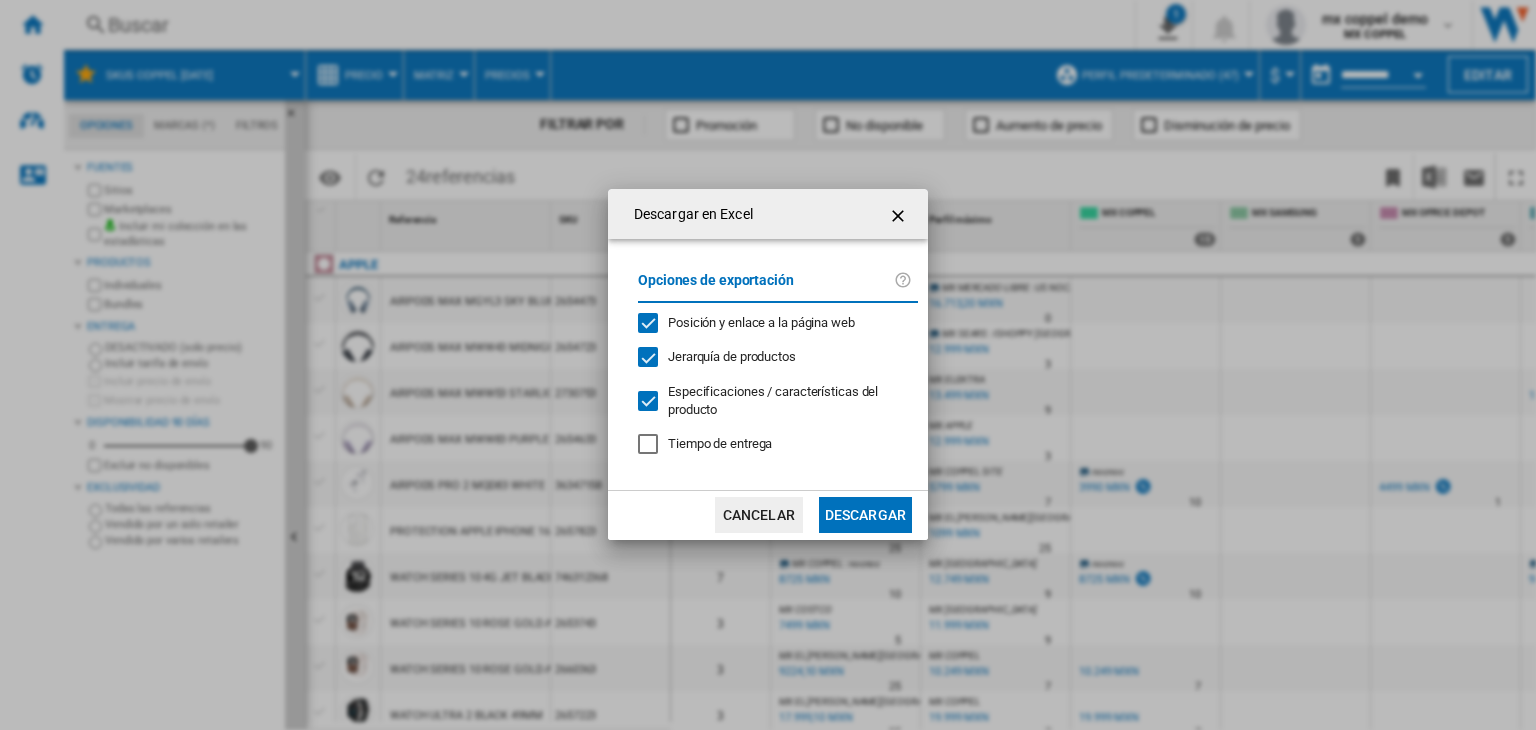 click on "Descargar" 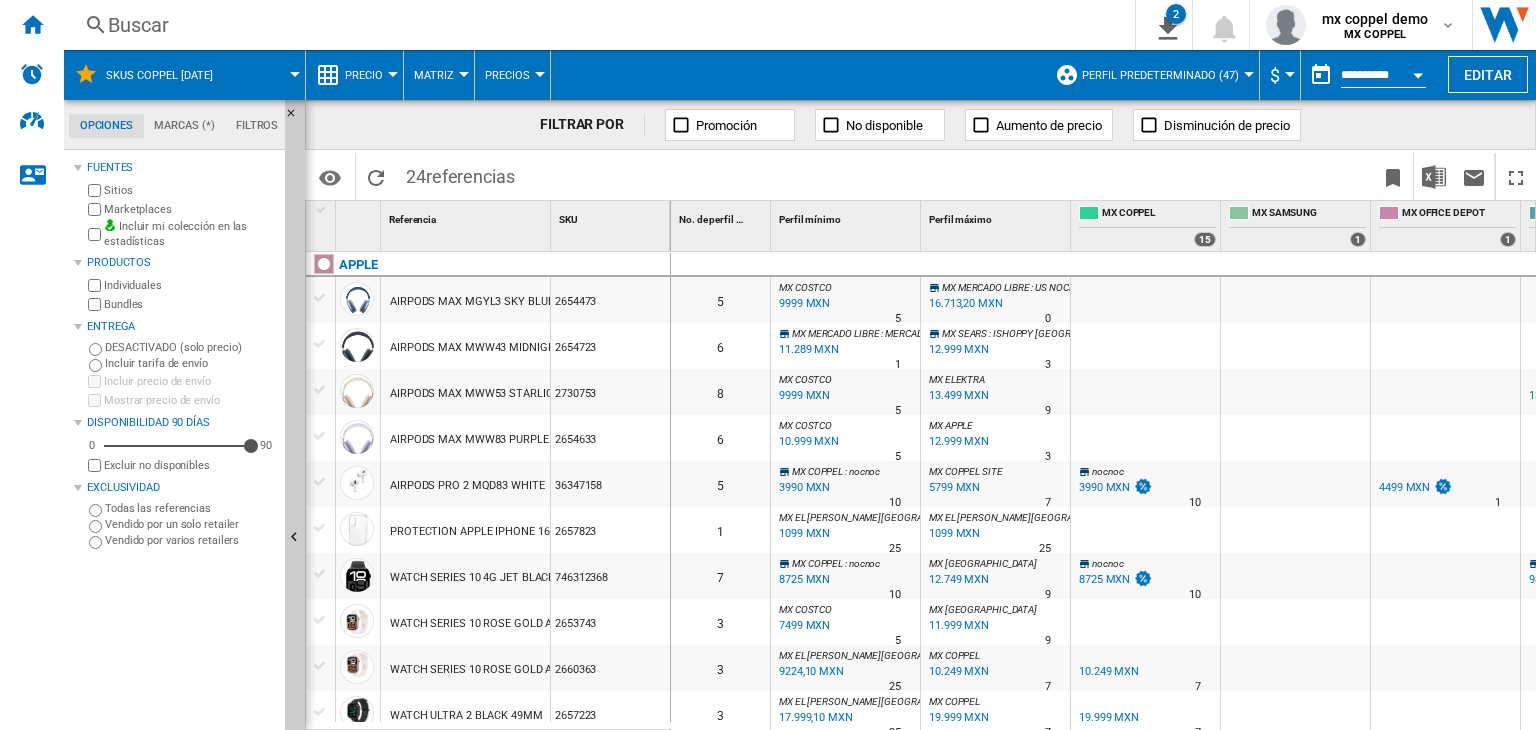 click on "Perfil predeterminado (47)" at bounding box center [1165, 75] 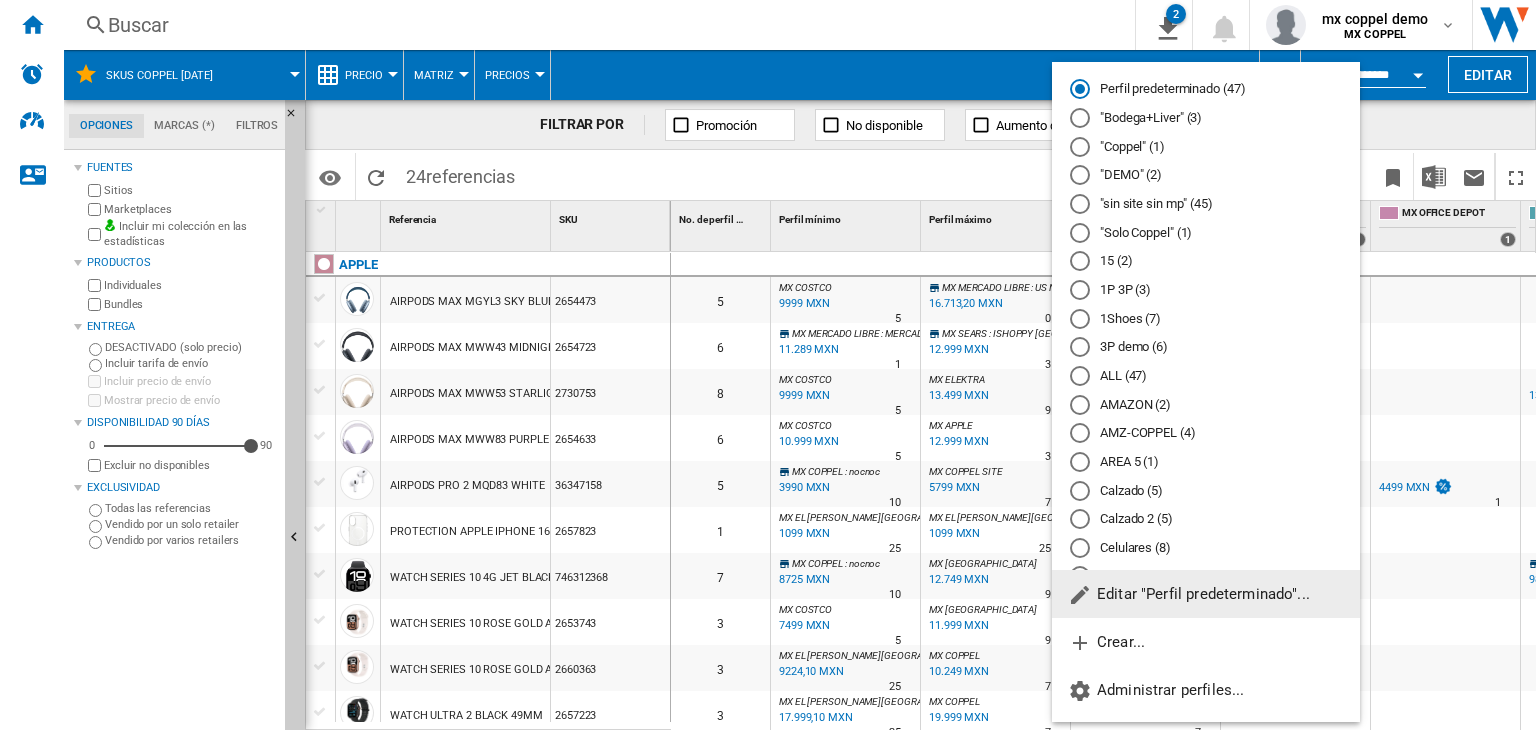 click on "Editar "Perfil predeterminado"..." 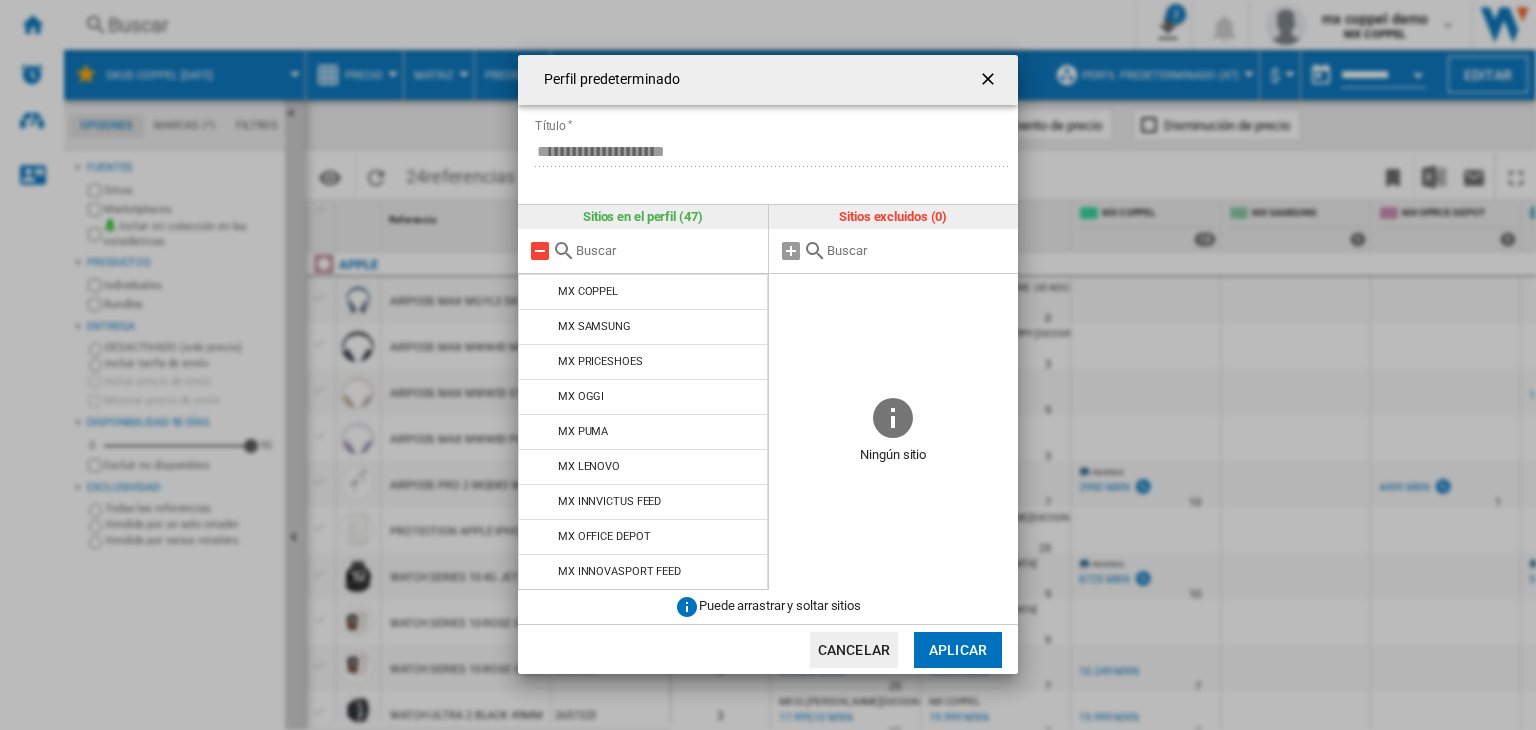 click at bounding box center (540, 251) 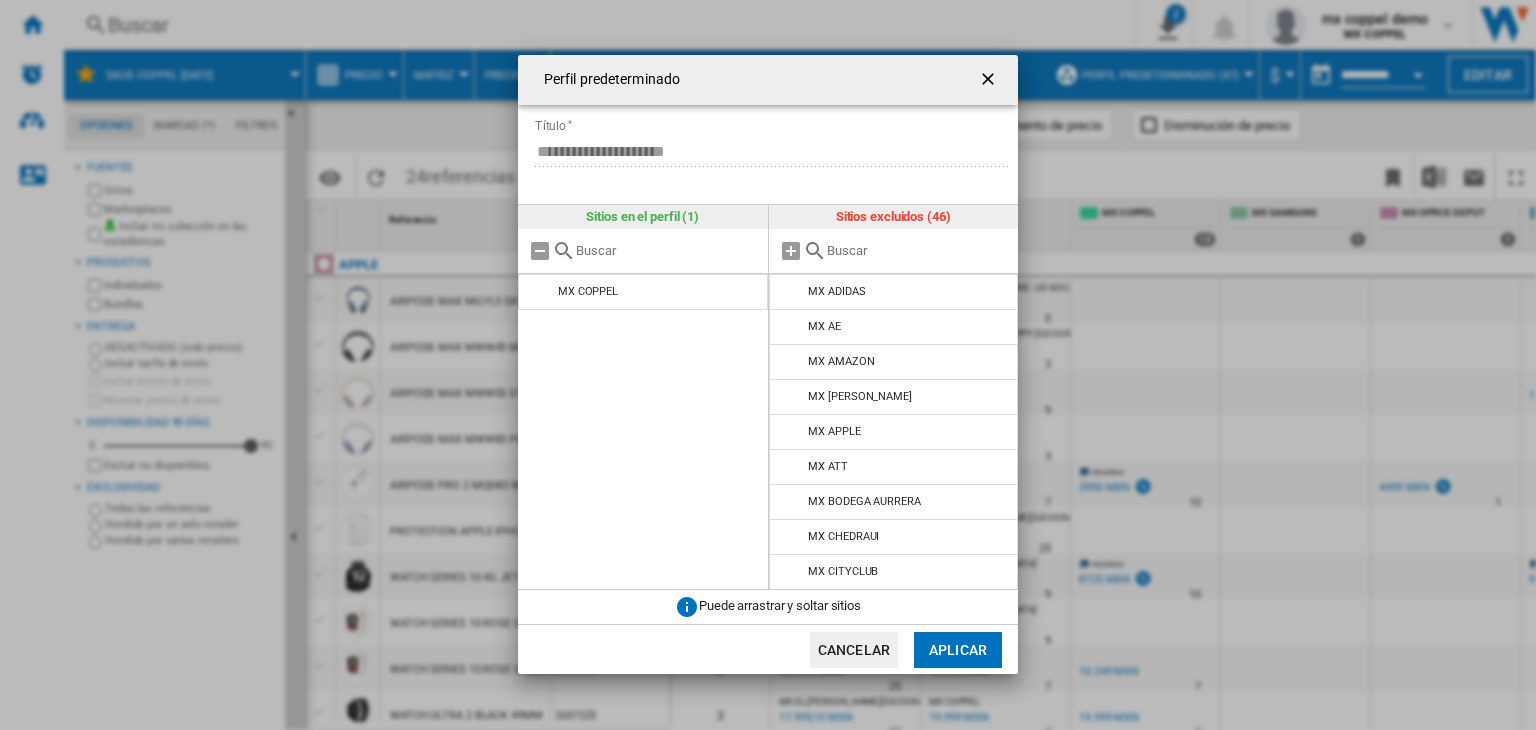 click on "Aplicar" 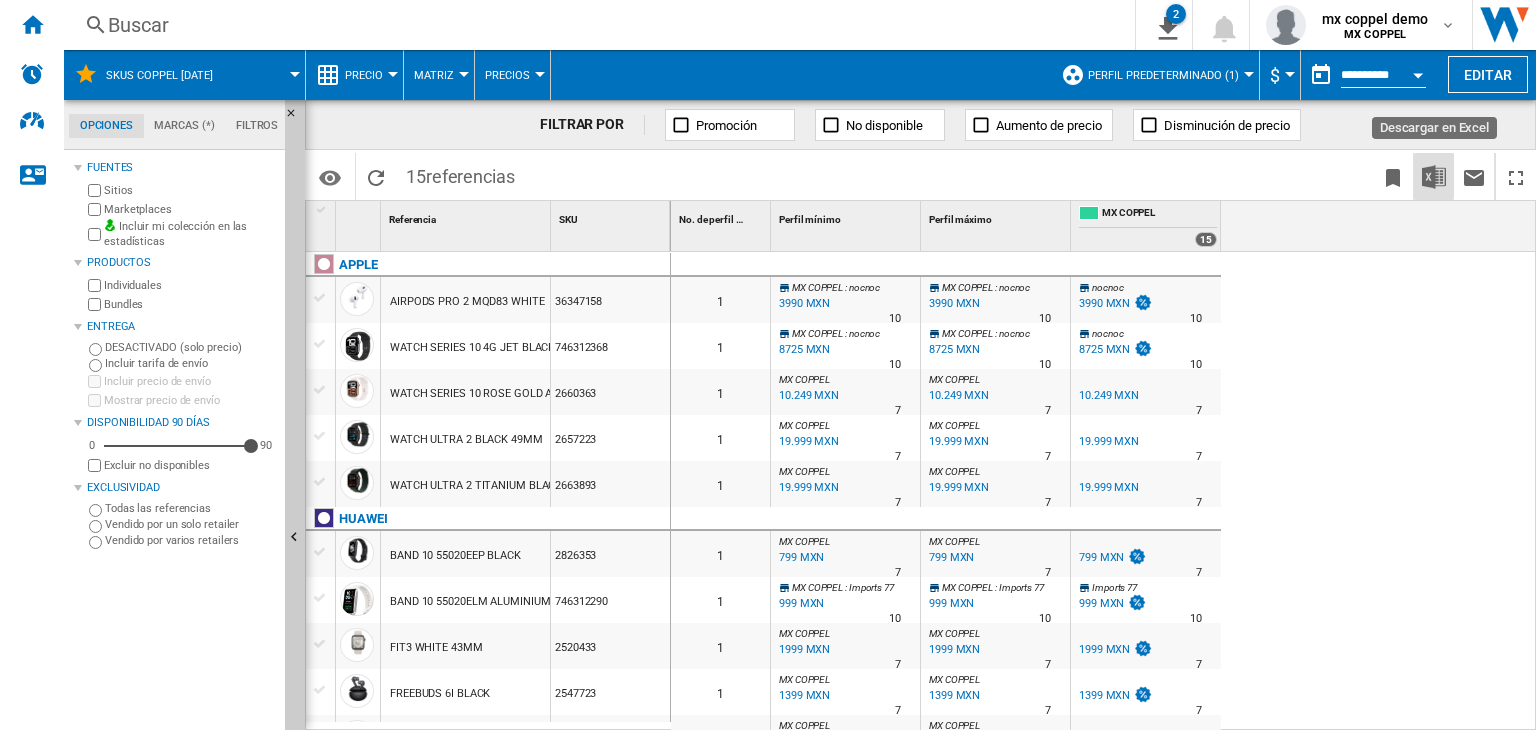click at bounding box center (1434, 176) 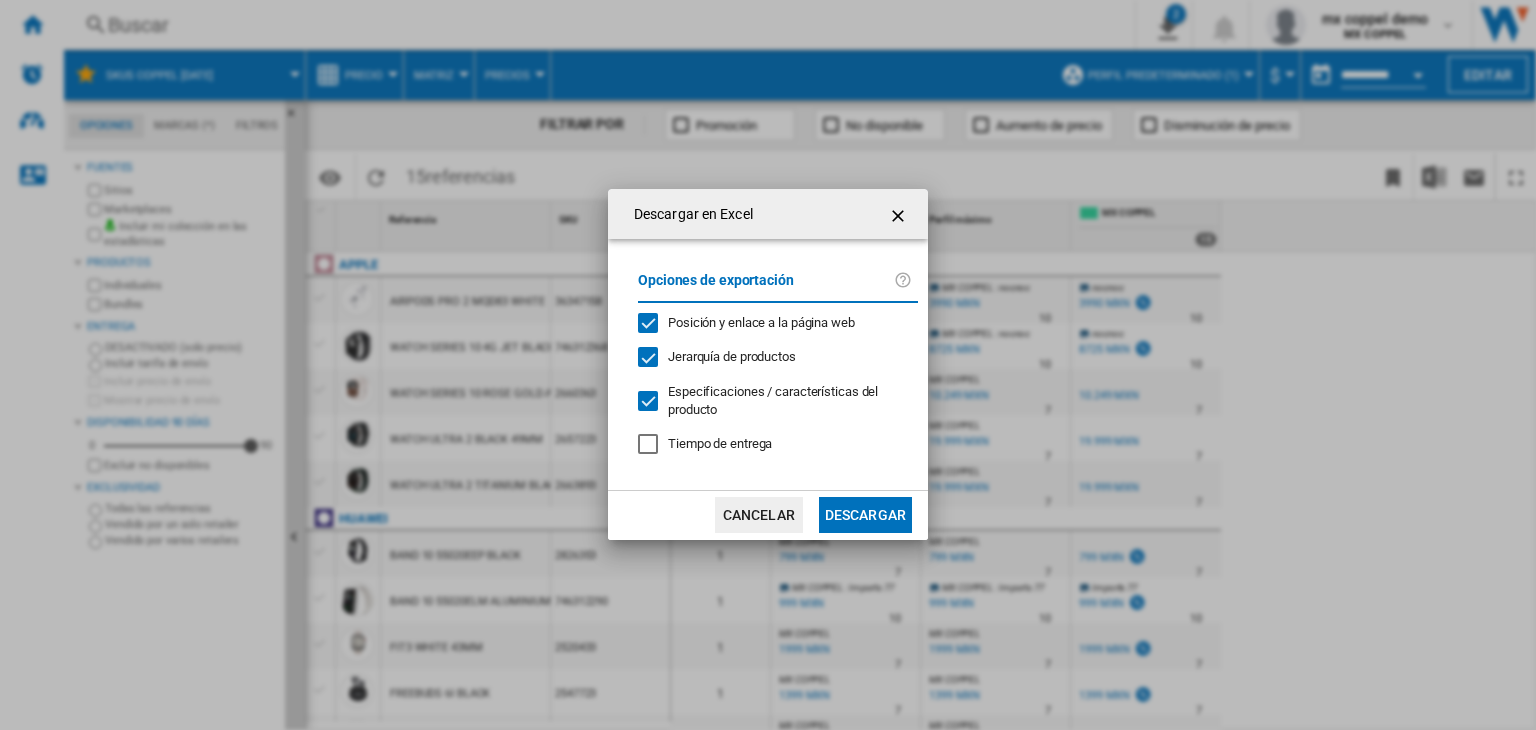 click on "Descargar" 